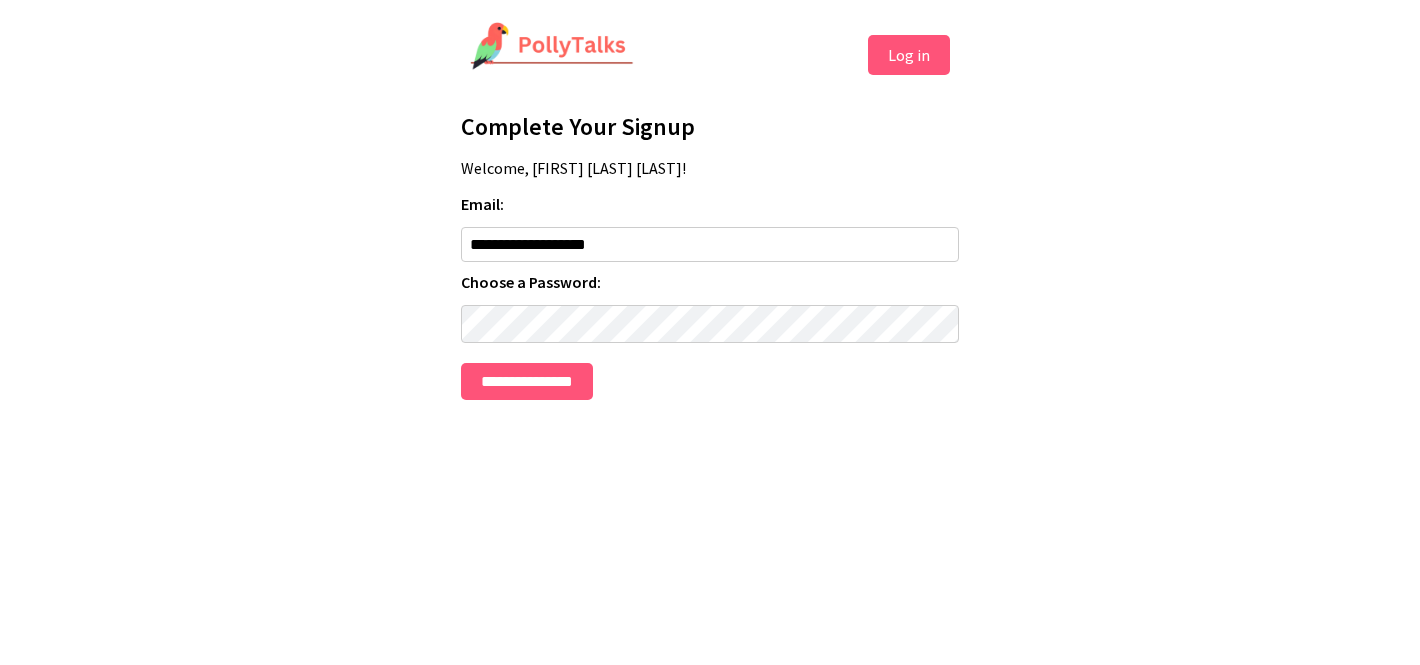scroll, scrollTop: 0, scrollLeft: 0, axis: both 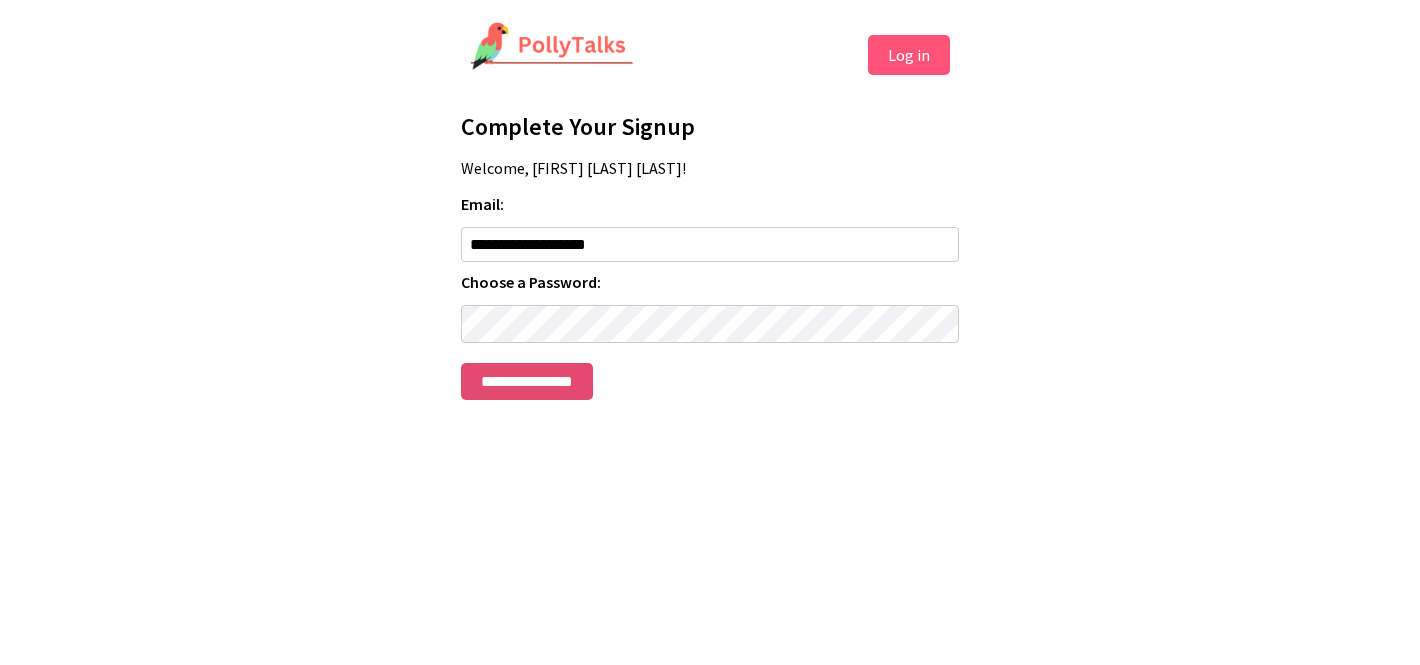click on "**********" at bounding box center [527, 381] 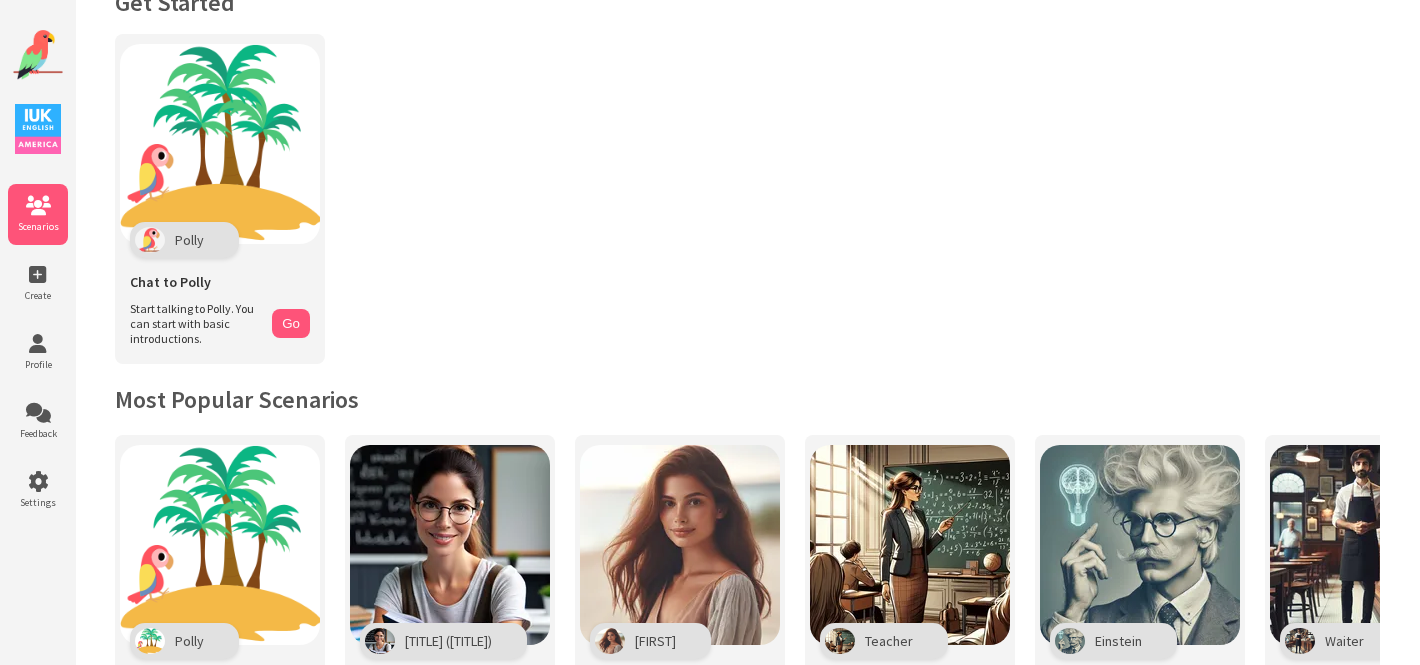 scroll, scrollTop: 0, scrollLeft: 0, axis: both 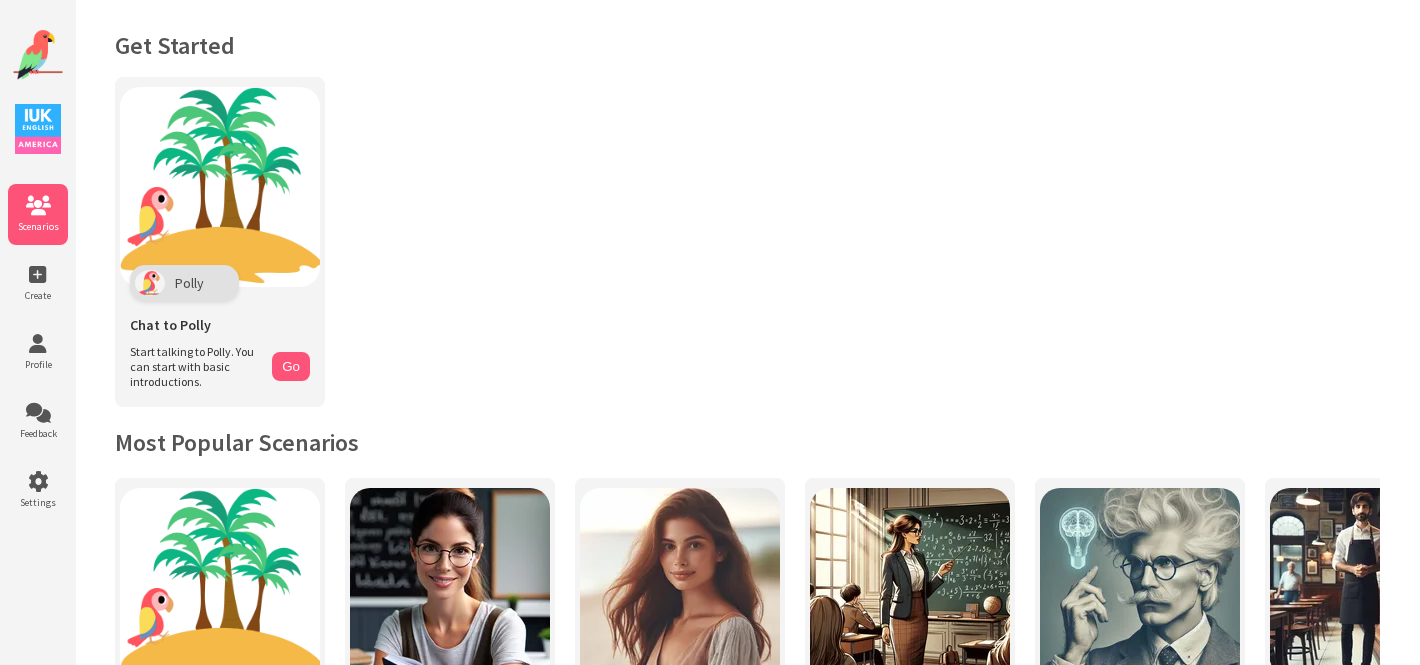 click on "Scenarios" at bounding box center (38, 214) 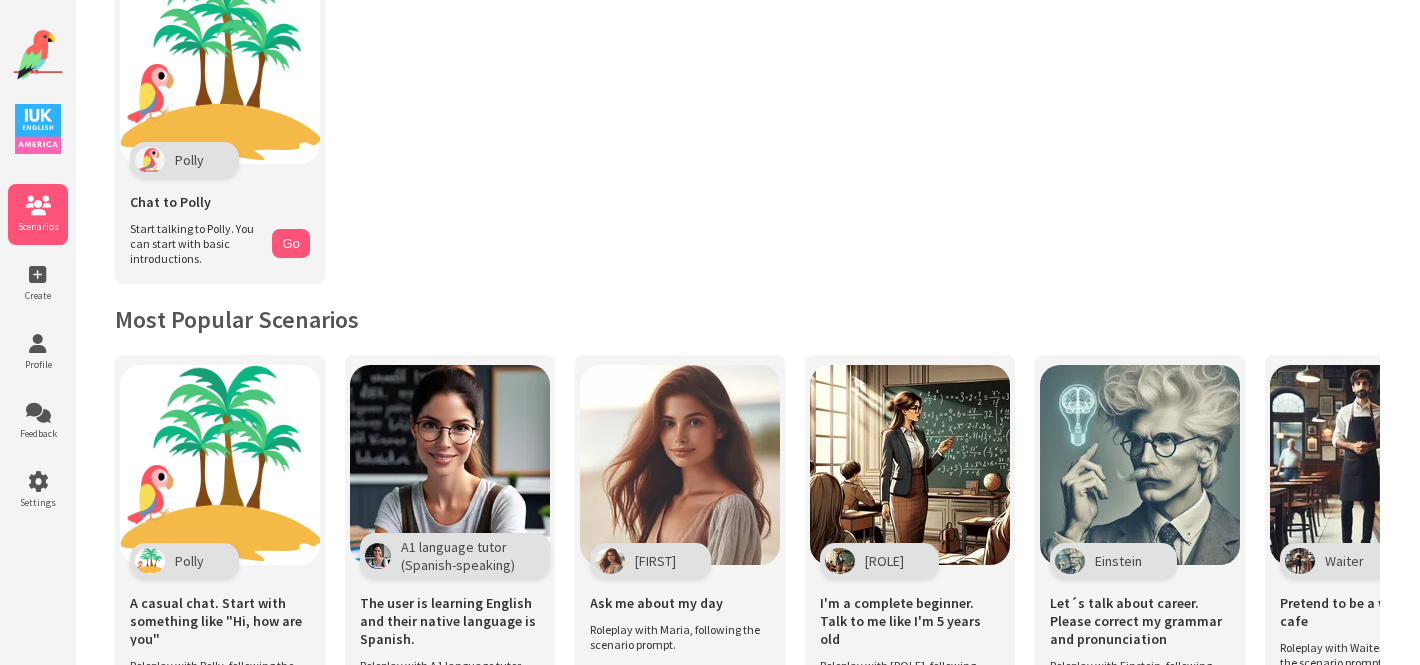 scroll, scrollTop: 287, scrollLeft: 0, axis: vertical 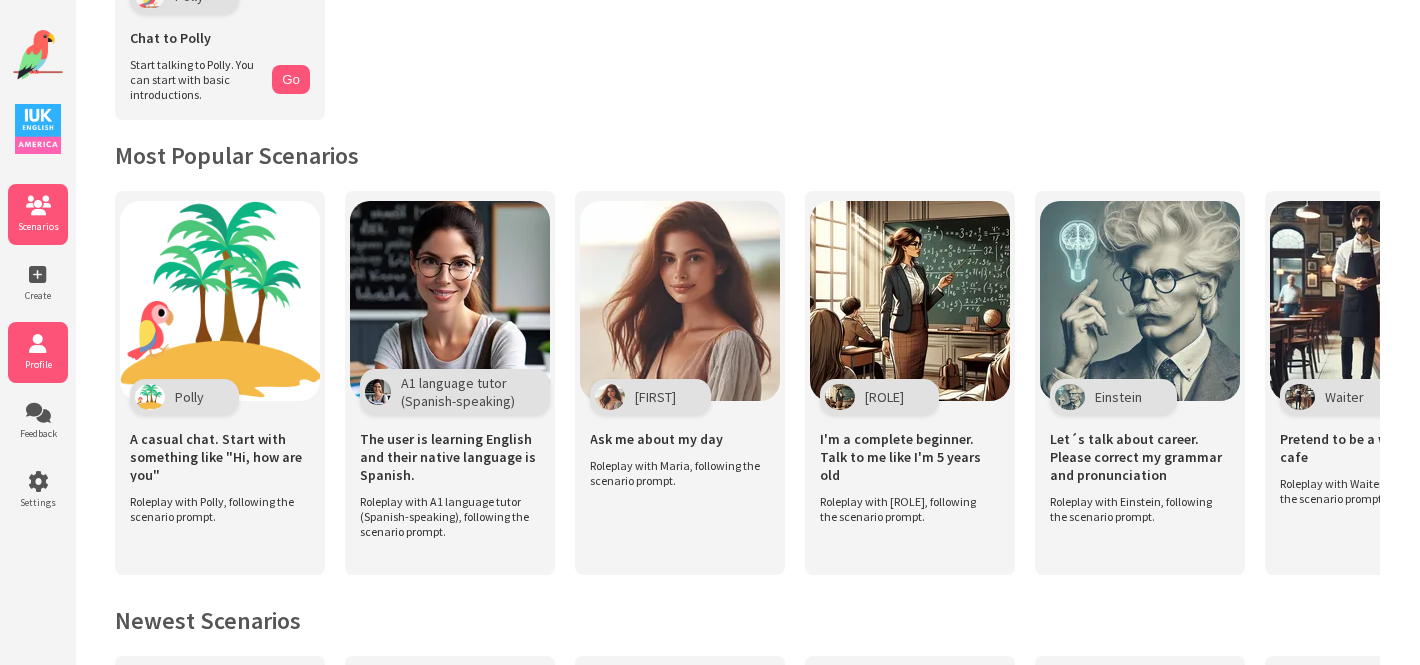 click on "Profile" at bounding box center [38, 364] 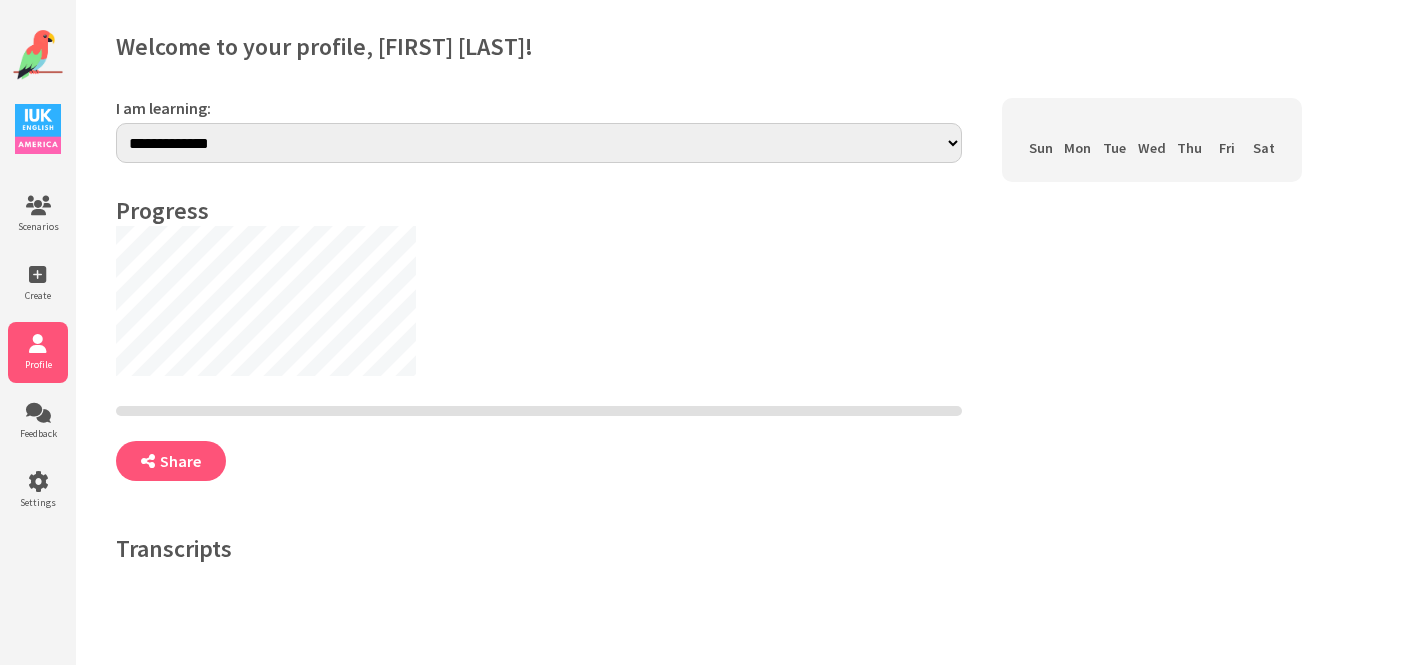scroll, scrollTop: 0, scrollLeft: 0, axis: both 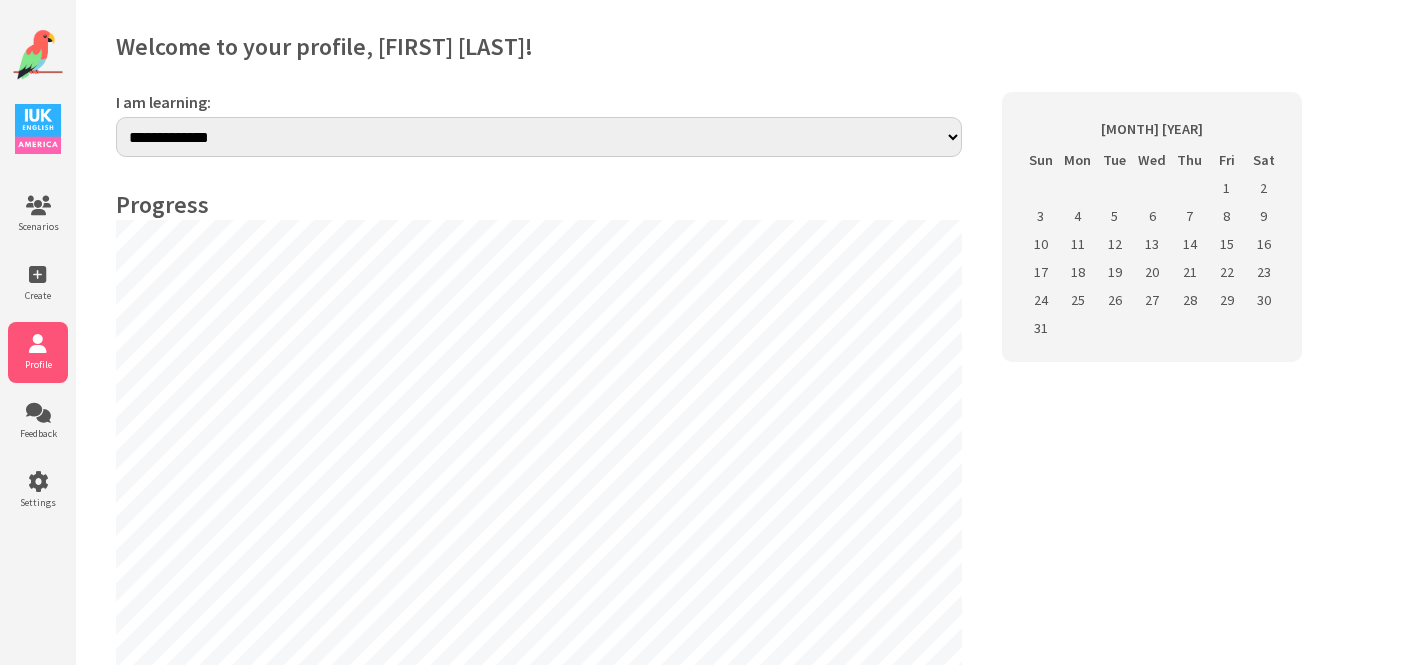 click on "**********" at bounding box center [539, 137] 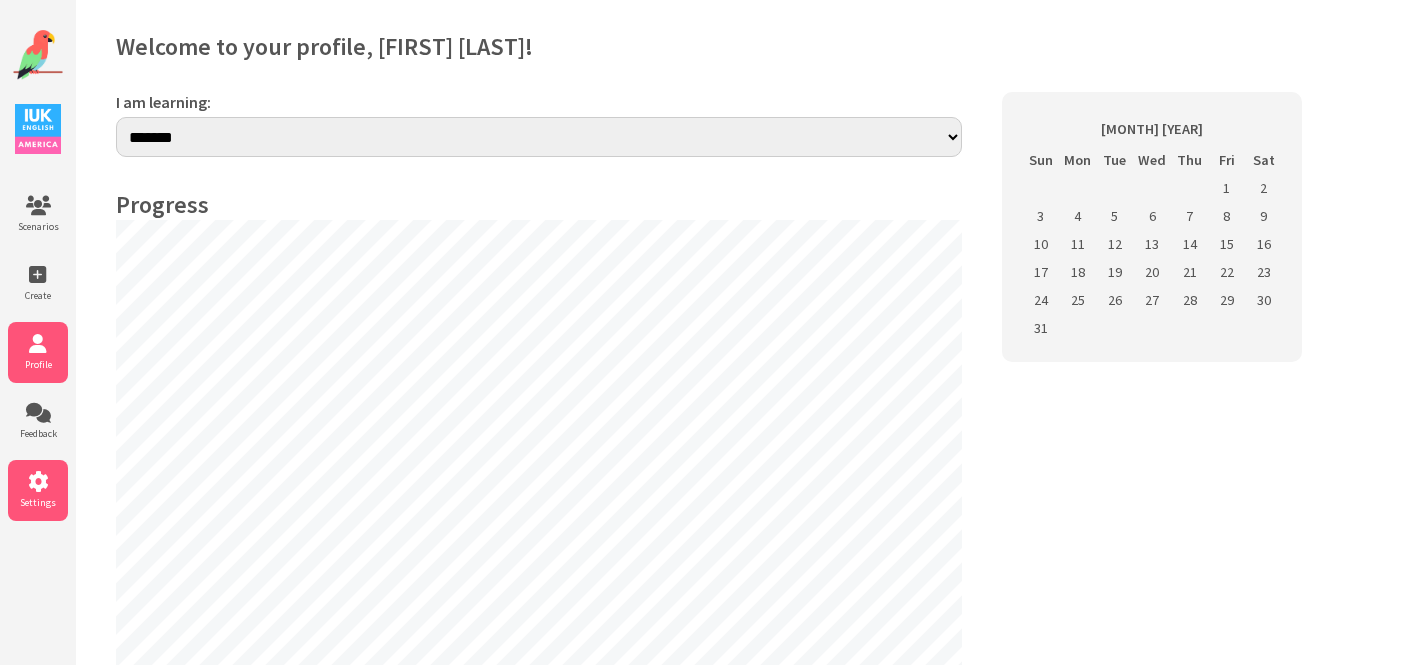 click at bounding box center (38, 482) 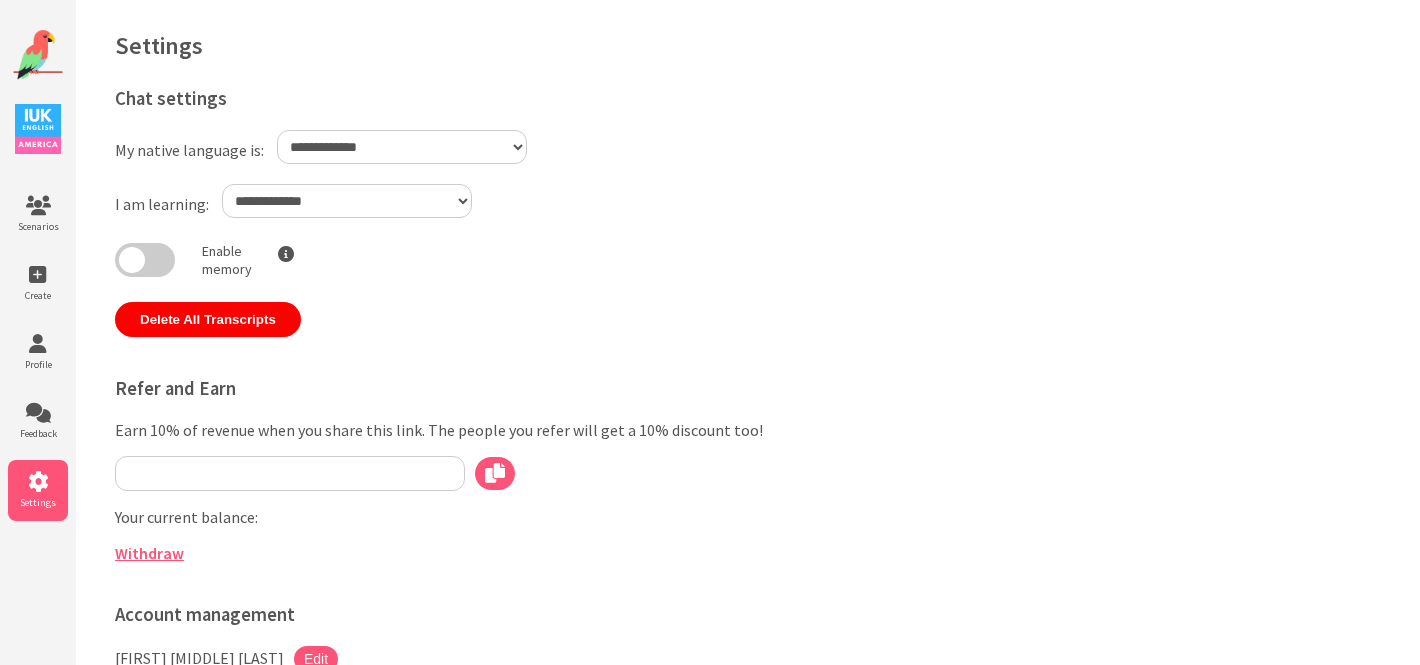 scroll, scrollTop: 0, scrollLeft: 0, axis: both 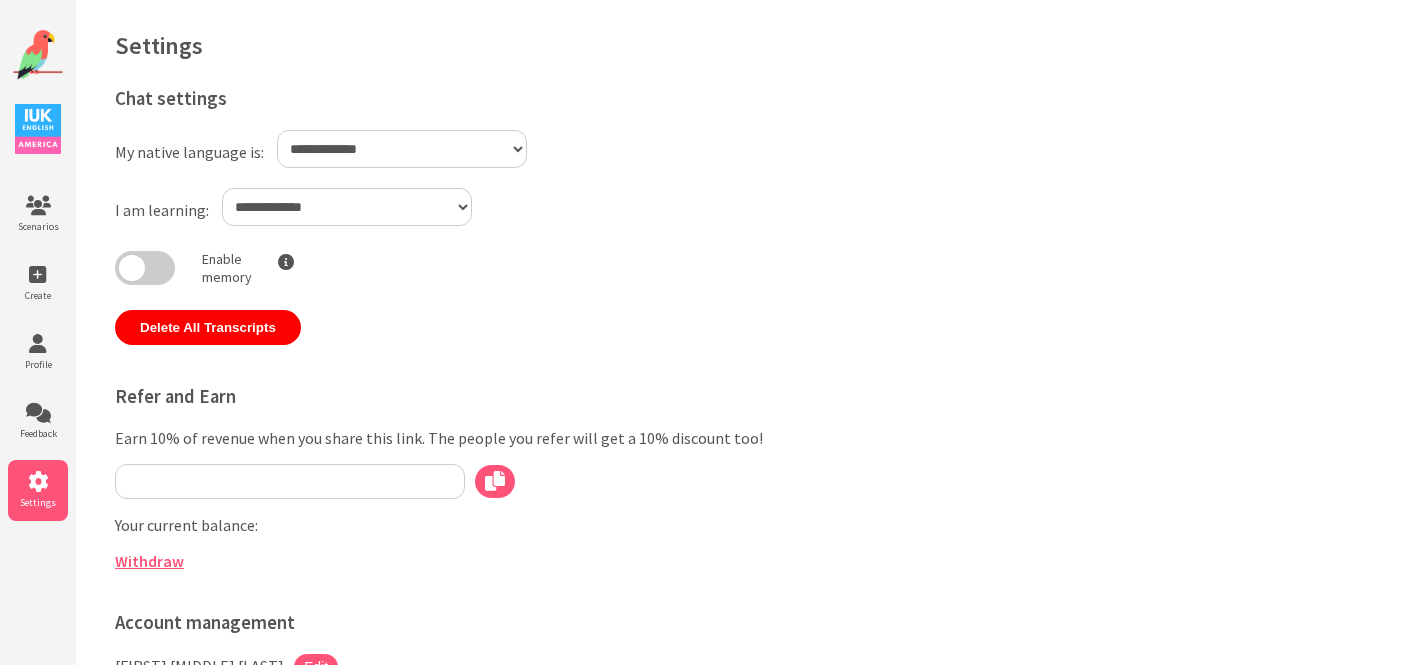 type on "**********" 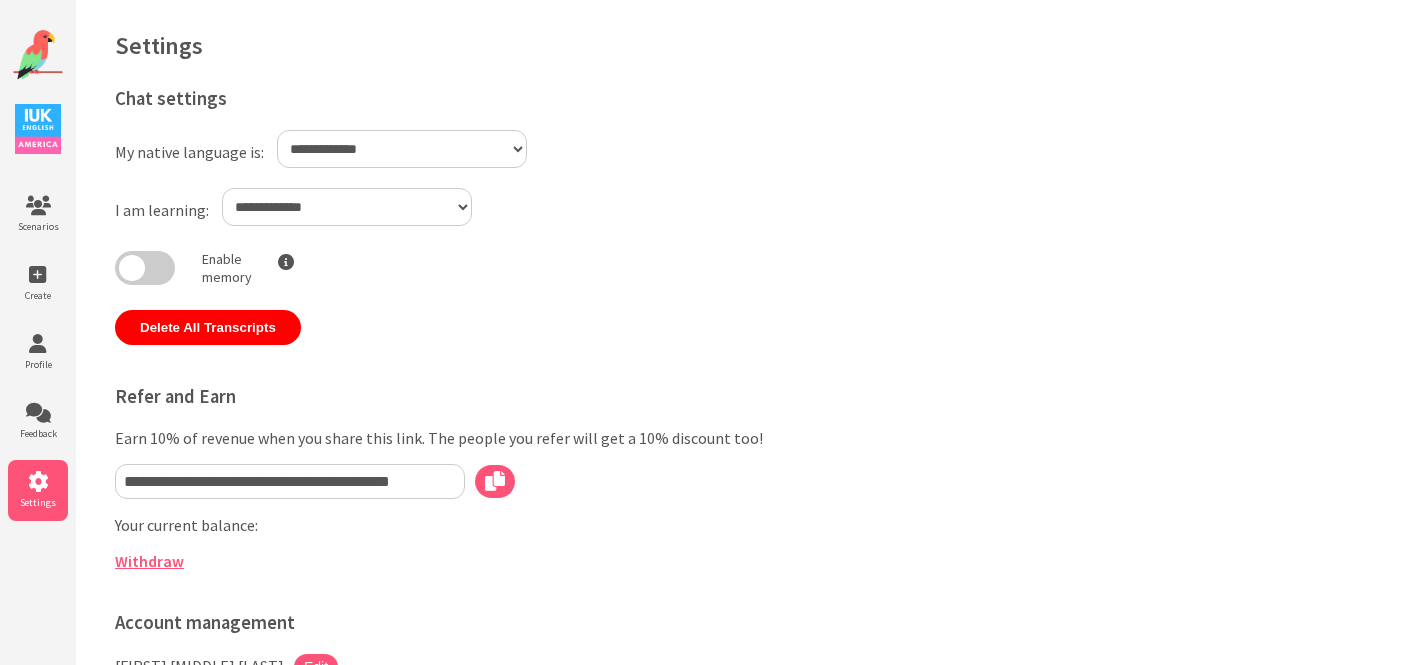 select on "**" 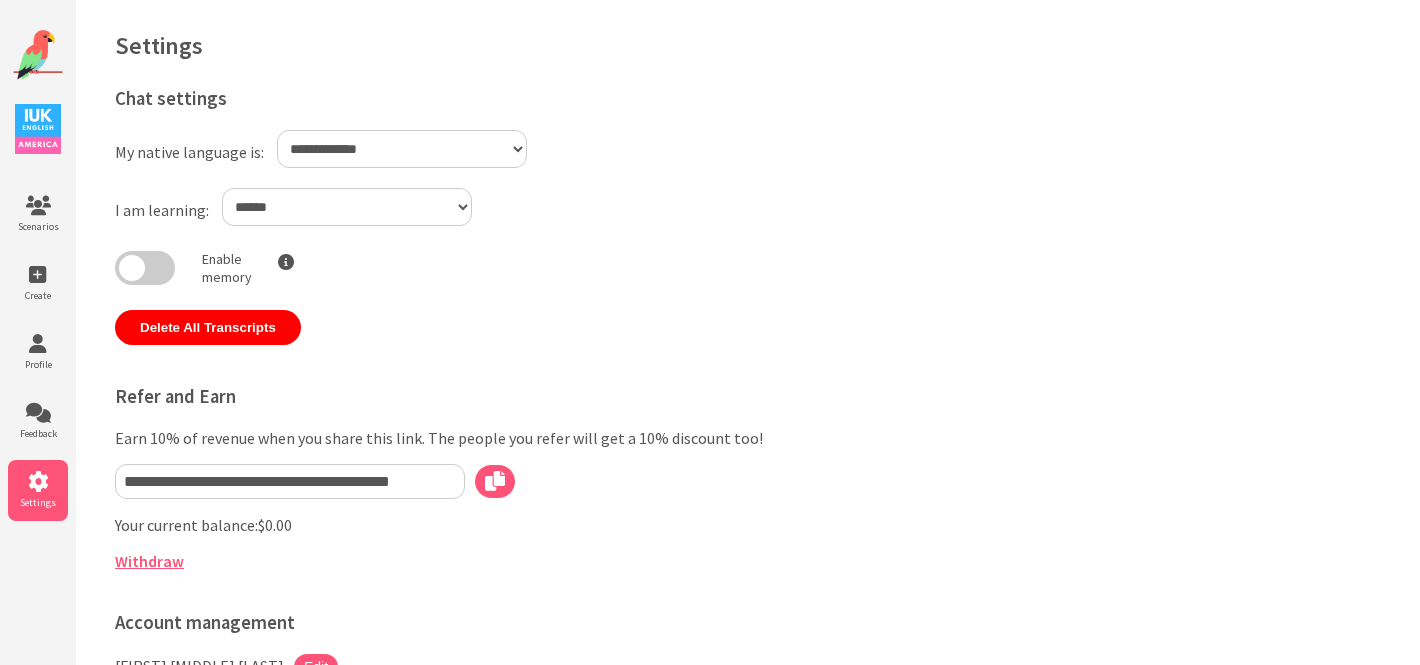 click on "**********" at bounding box center (402, 149) 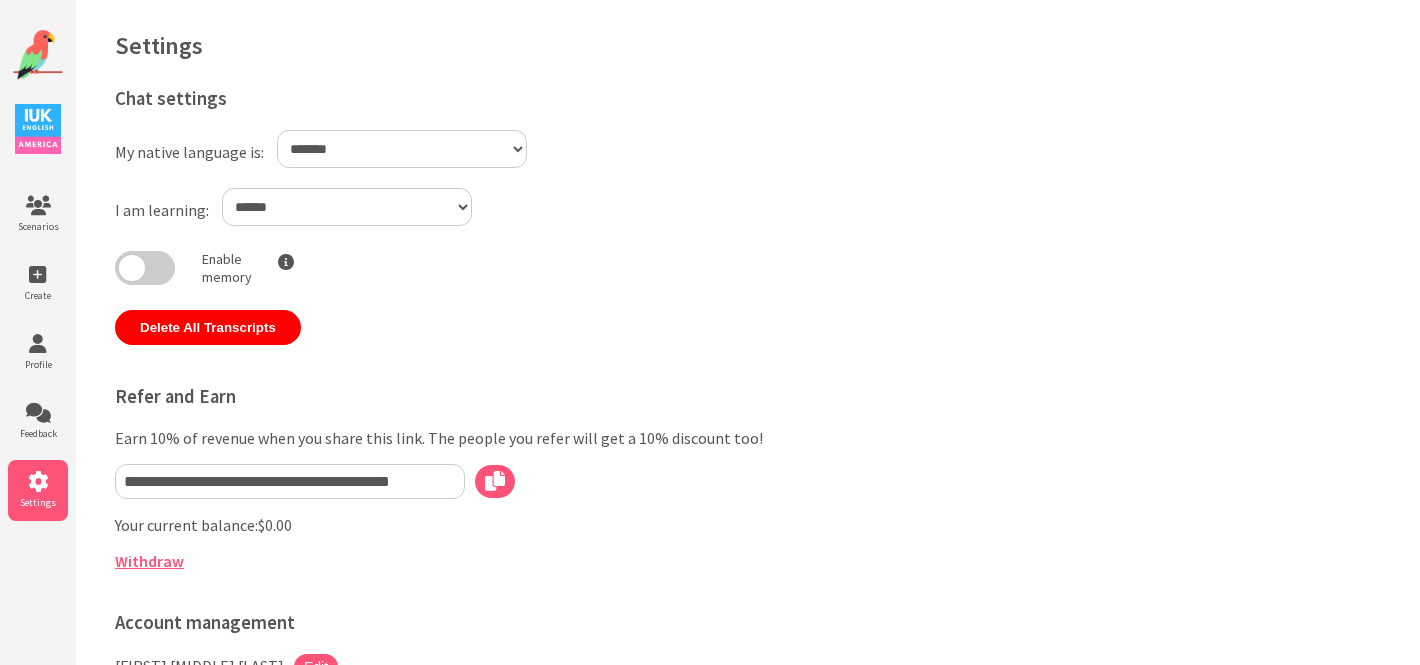 click at bounding box center [145, 268] 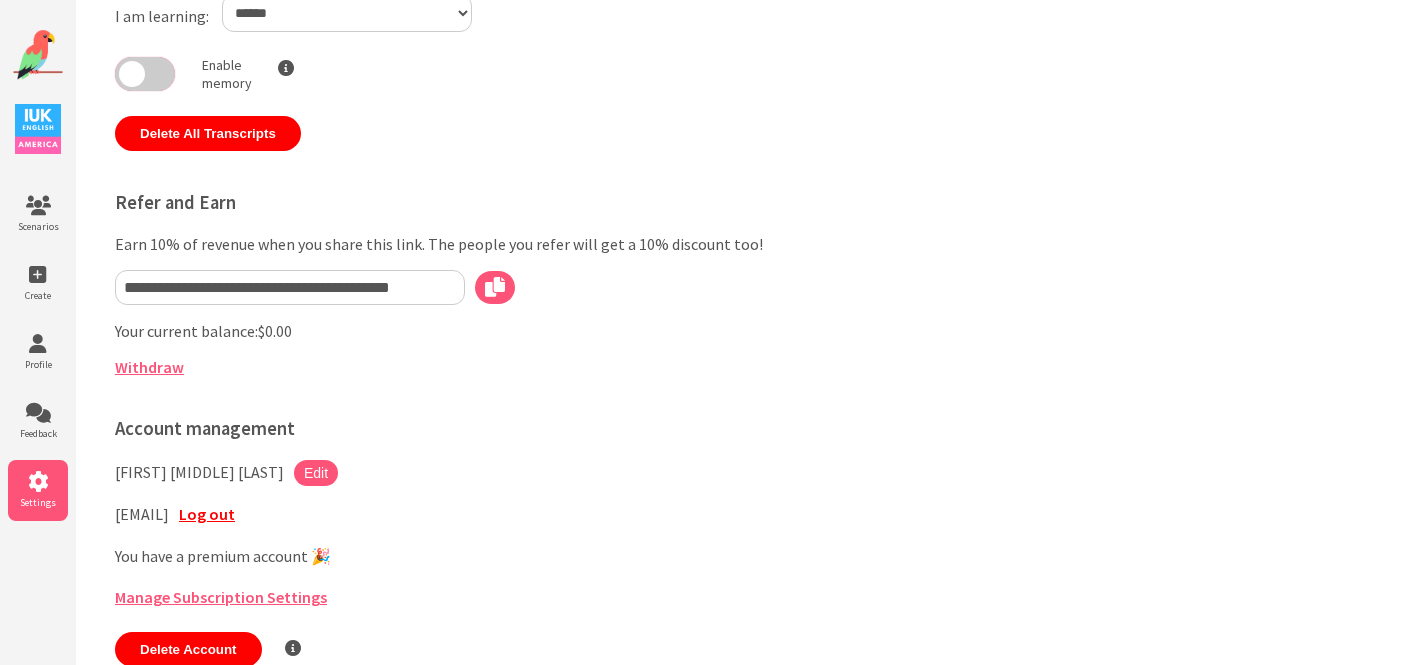 scroll, scrollTop: 240, scrollLeft: 0, axis: vertical 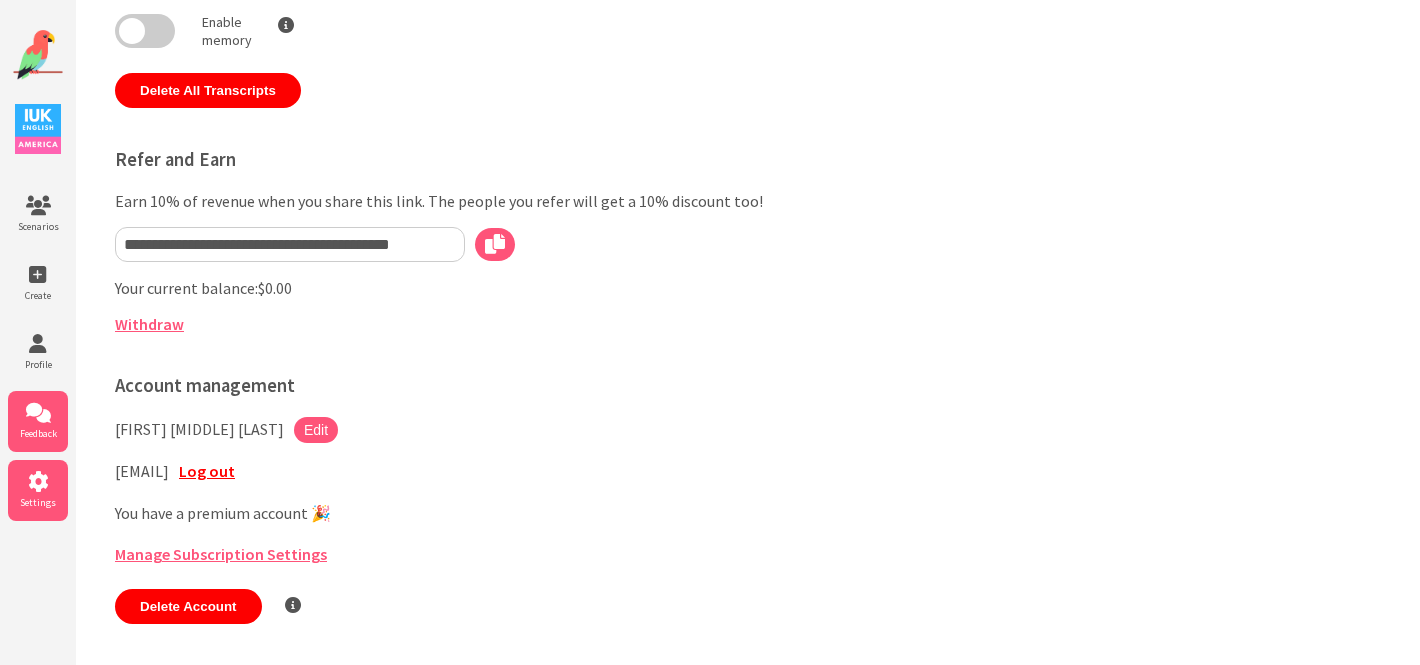 click on "Feedback" at bounding box center [38, 433] 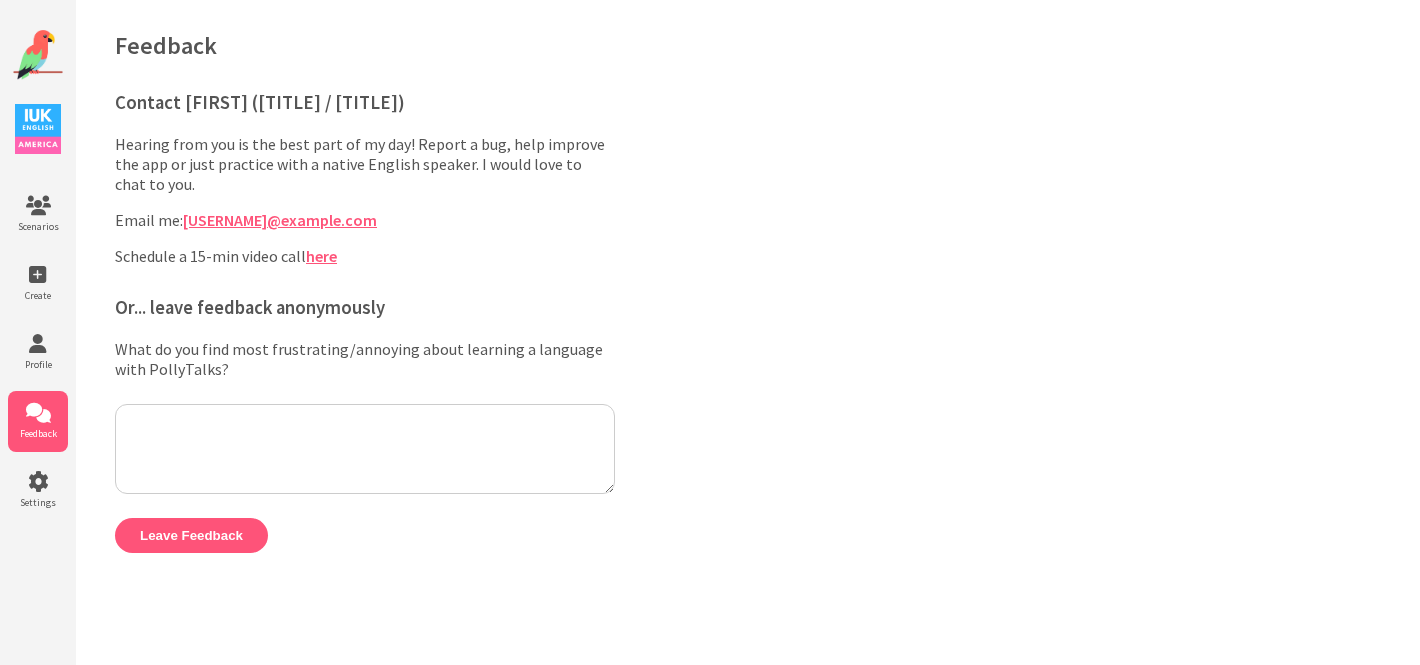 scroll, scrollTop: 0, scrollLeft: 0, axis: both 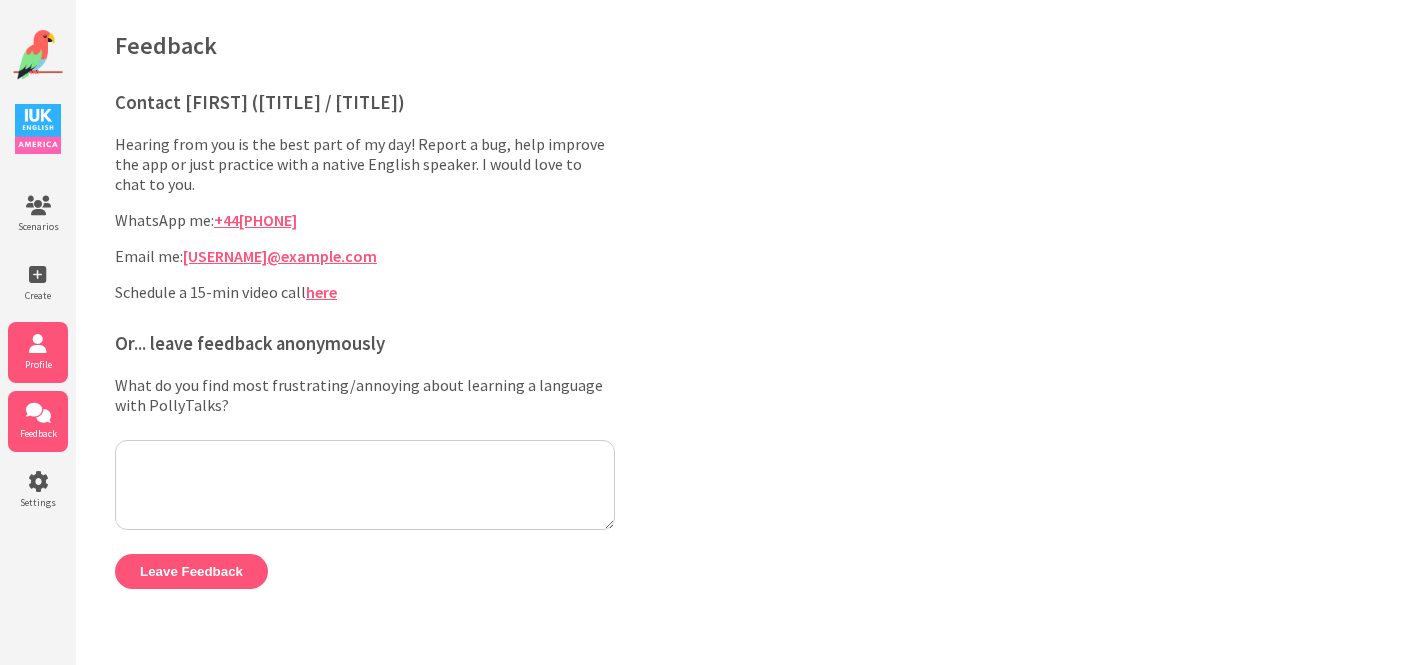 click on "Profile" at bounding box center [38, 352] 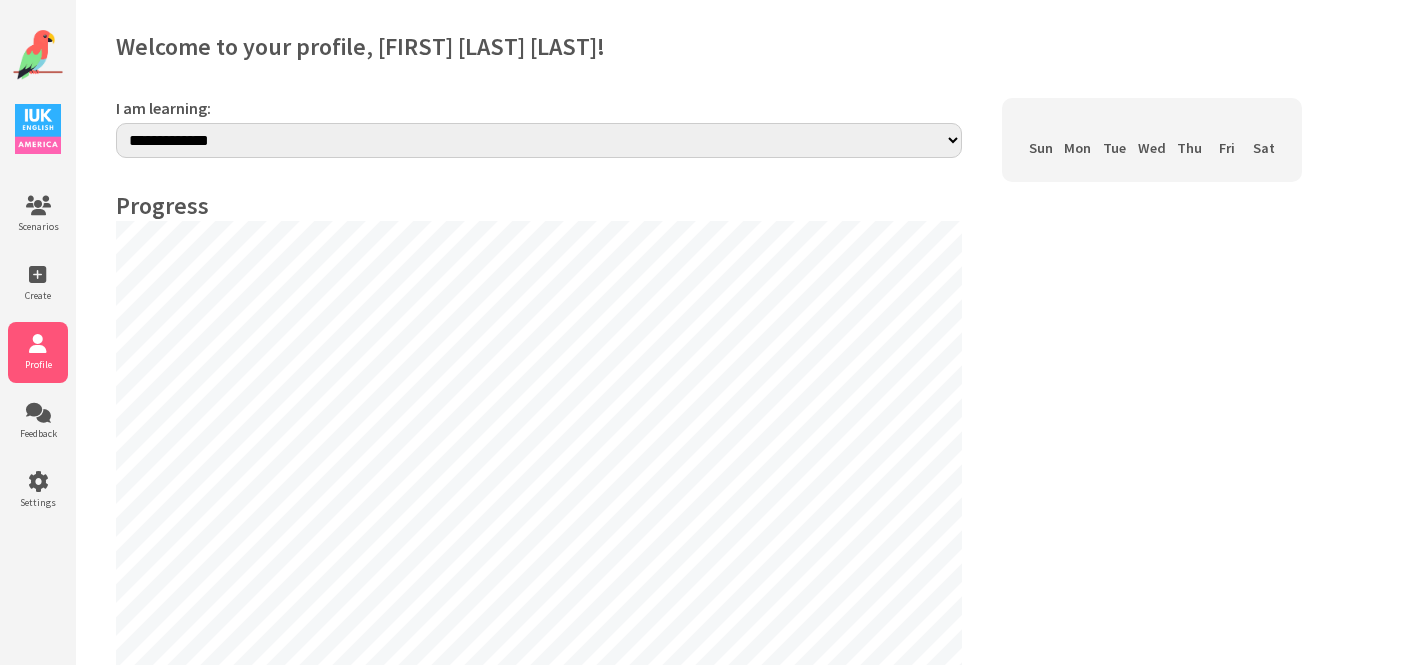 scroll, scrollTop: 0, scrollLeft: 0, axis: both 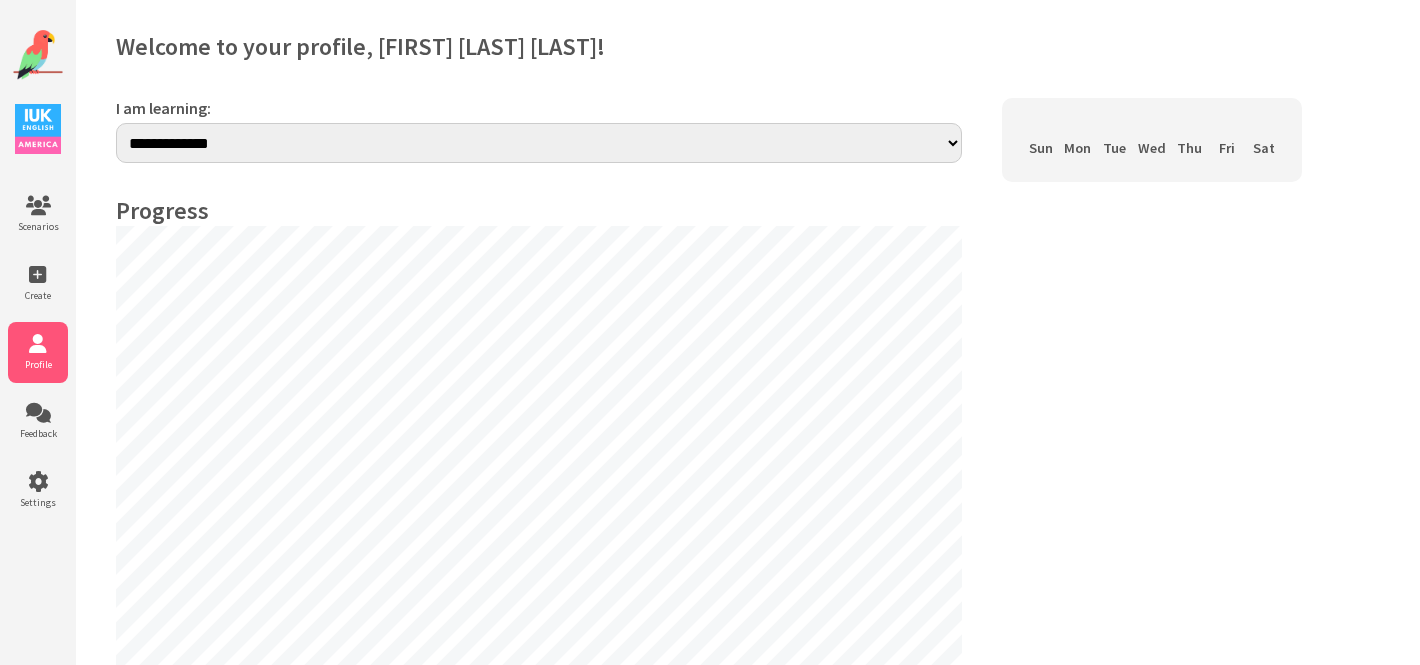 select on "**" 